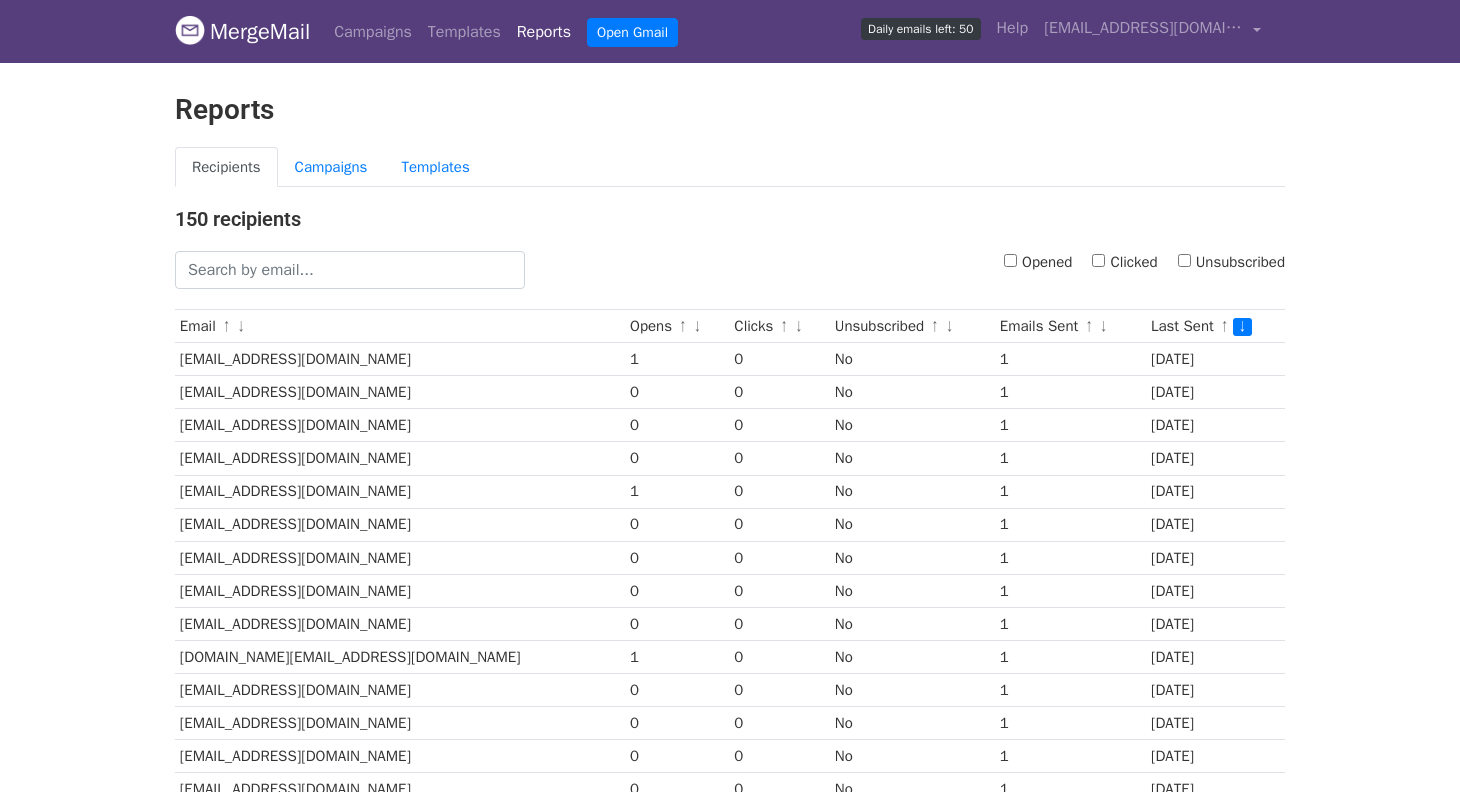 scroll, scrollTop: 0, scrollLeft: 0, axis: both 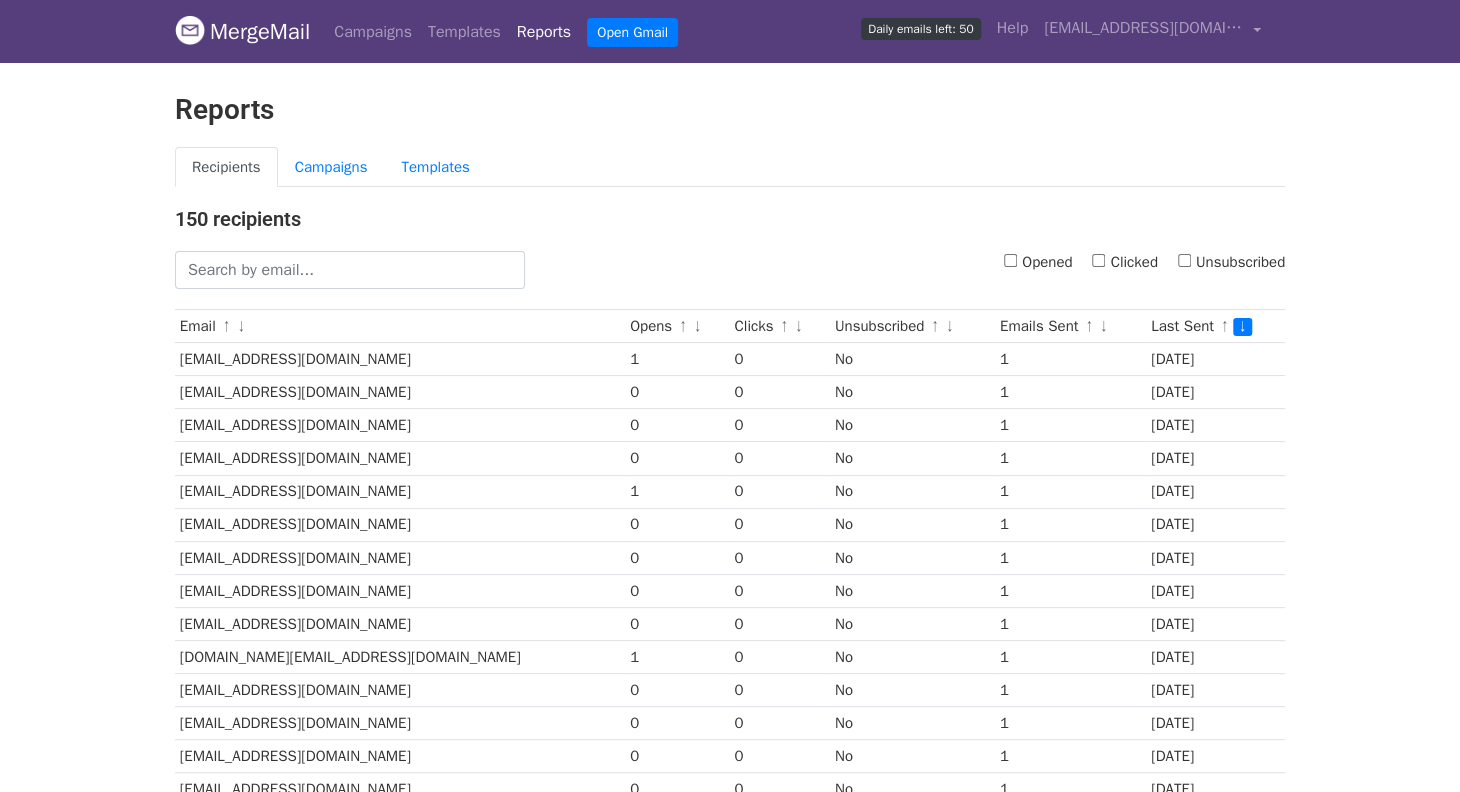 click on "MergeMail
Campaigns
Templates
Reports
Open Gmail
Daily emails left: 50
Help
inssaf@metalgrup.es
Account
Unsubscribes
Integrations
Notification Settings
Sign out
New Features
You're all caught up!
Scheduled Campaigns
Schedule your emails to be sent later.
Read more
Account Reports
View reports across all of your campaigns to find highly-engaged recipients and to see which templates and campaigns have the most clicks and opens.
Read more
View my reports
Template Editor
Create beautiful emails using our powerful template editor.
Read more
View my templates
Reports
Recipients
Campaigns
Templates
150 recipients
Opened
Clicked
Unsubscribed
Email
↑
↓
Opens
↑
↓
Clicks
↑
↓" at bounding box center (730, 773) 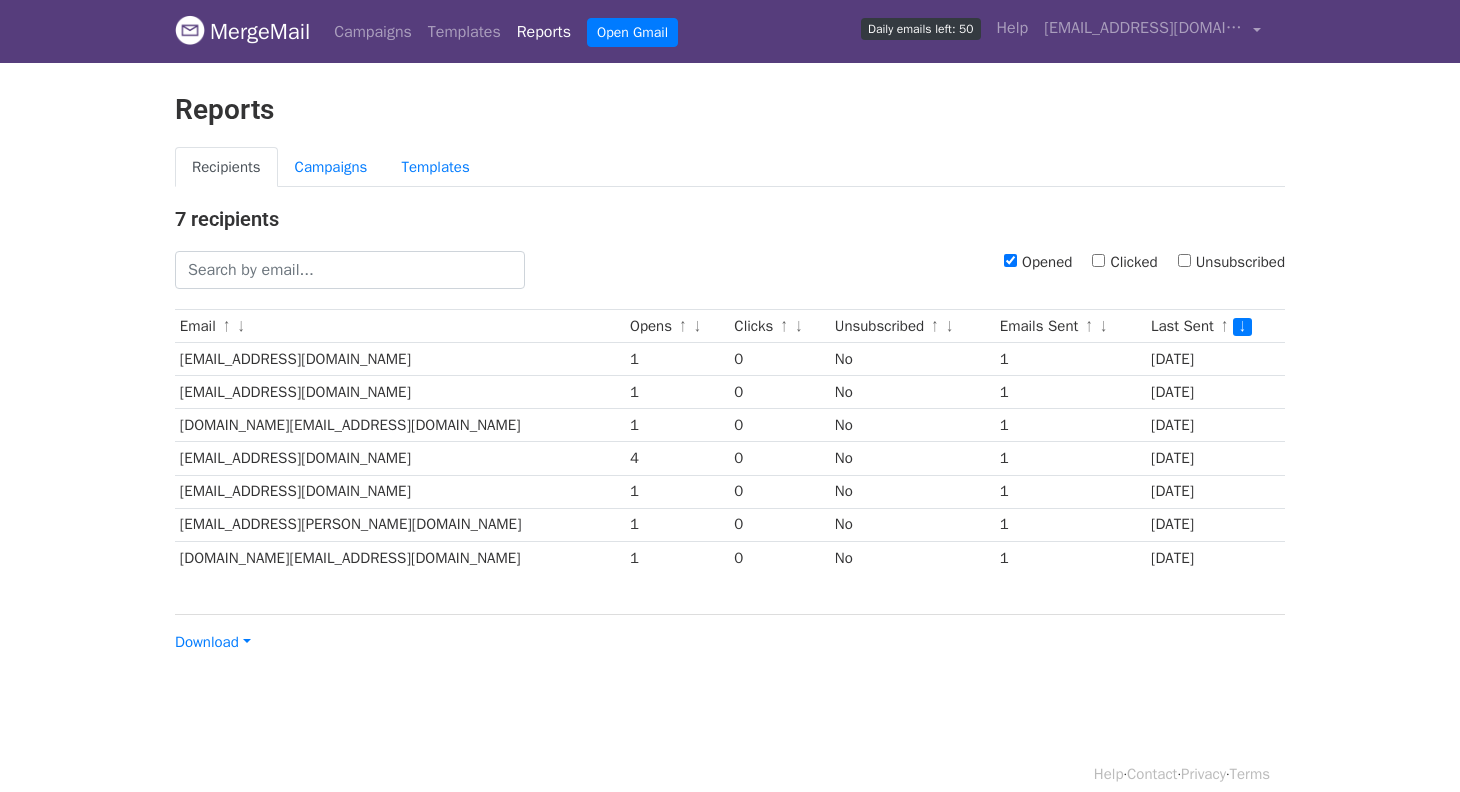 scroll, scrollTop: 0, scrollLeft: 0, axis: both 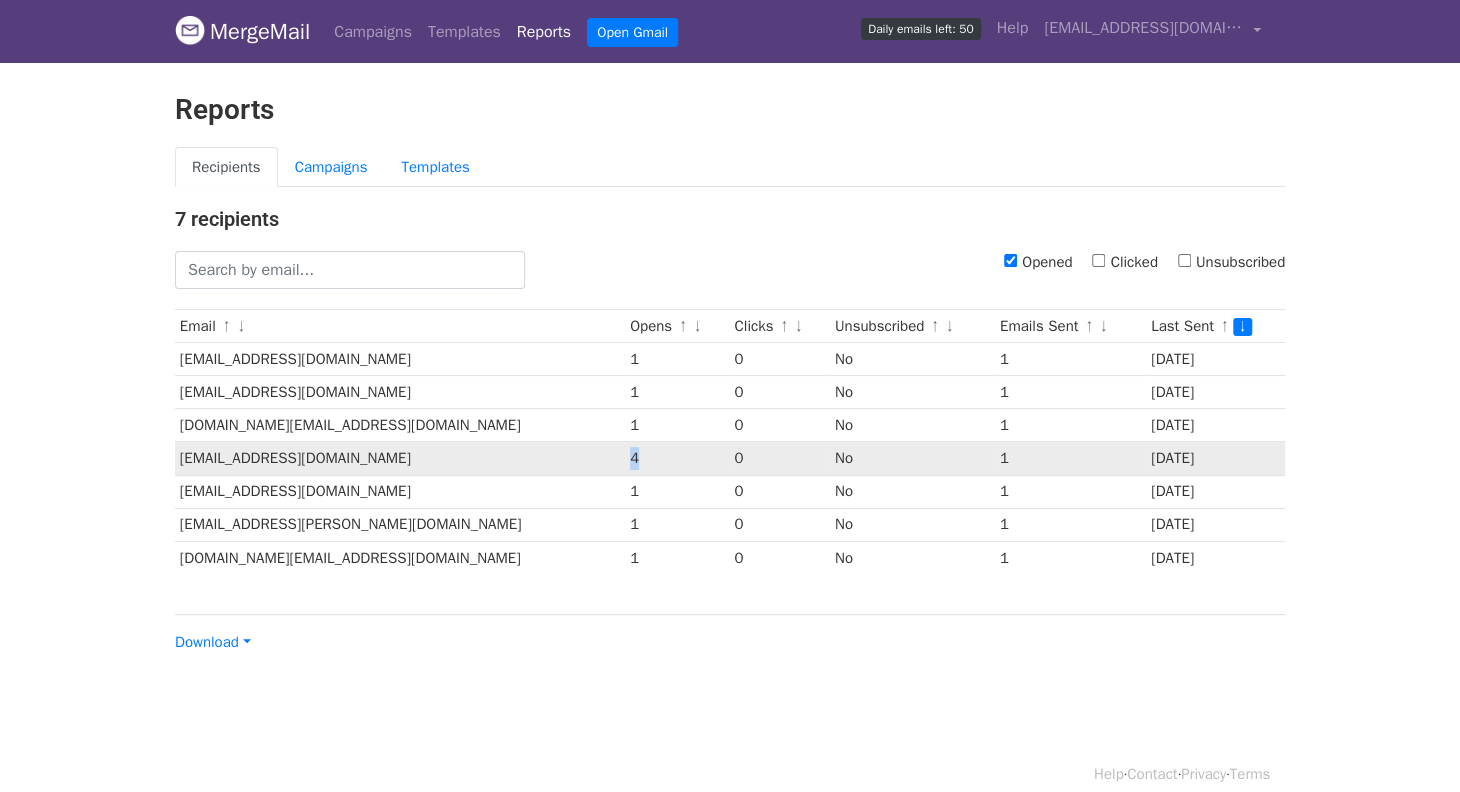 drag, startPoint x: 521, startPoint y: 462, endPoint x: 541, endPoint y: 457, distance: 20.615528 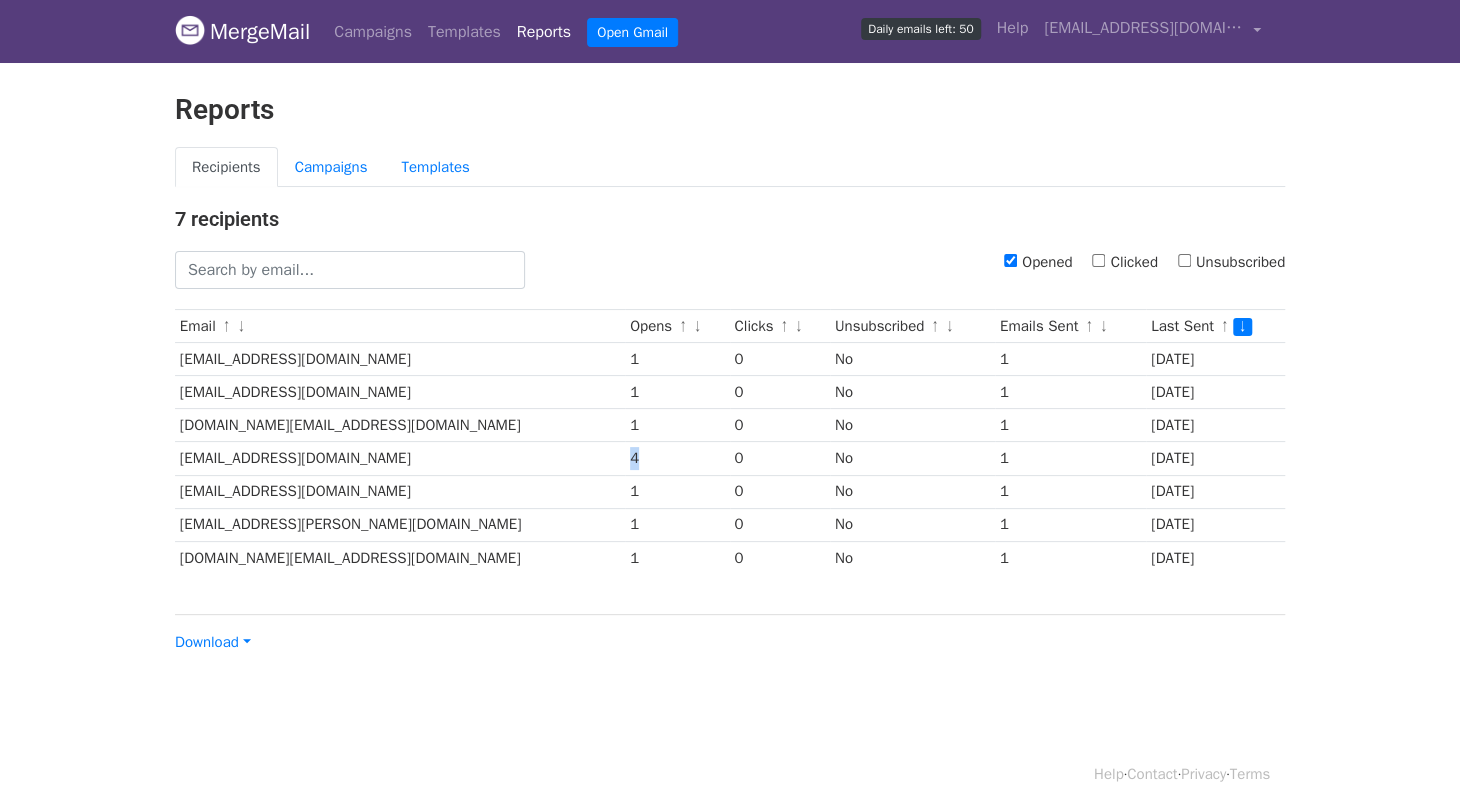click on "Opened" at bounding box center [1010, 260] 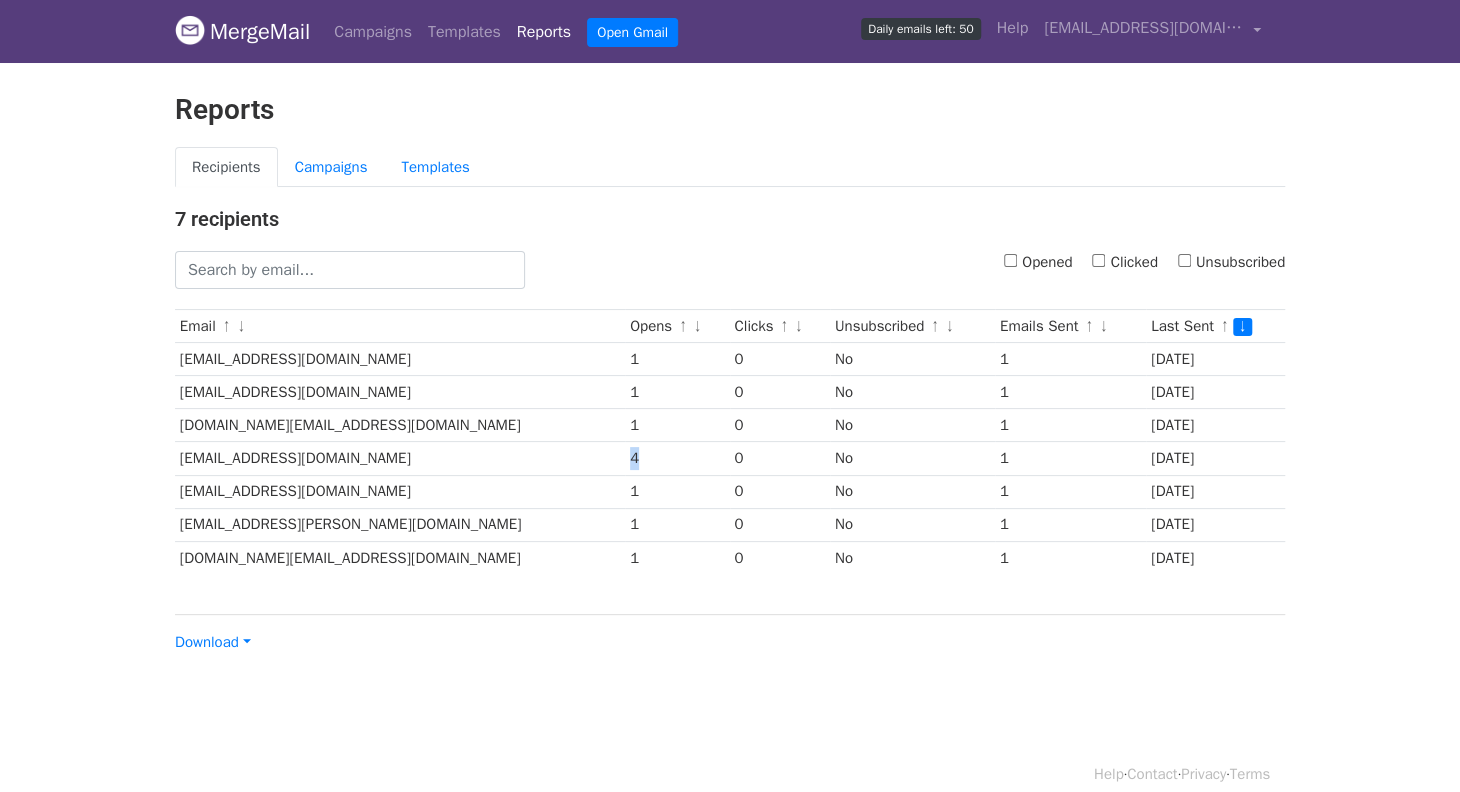 click on "MergeMail" at bounding box center (242, 32) 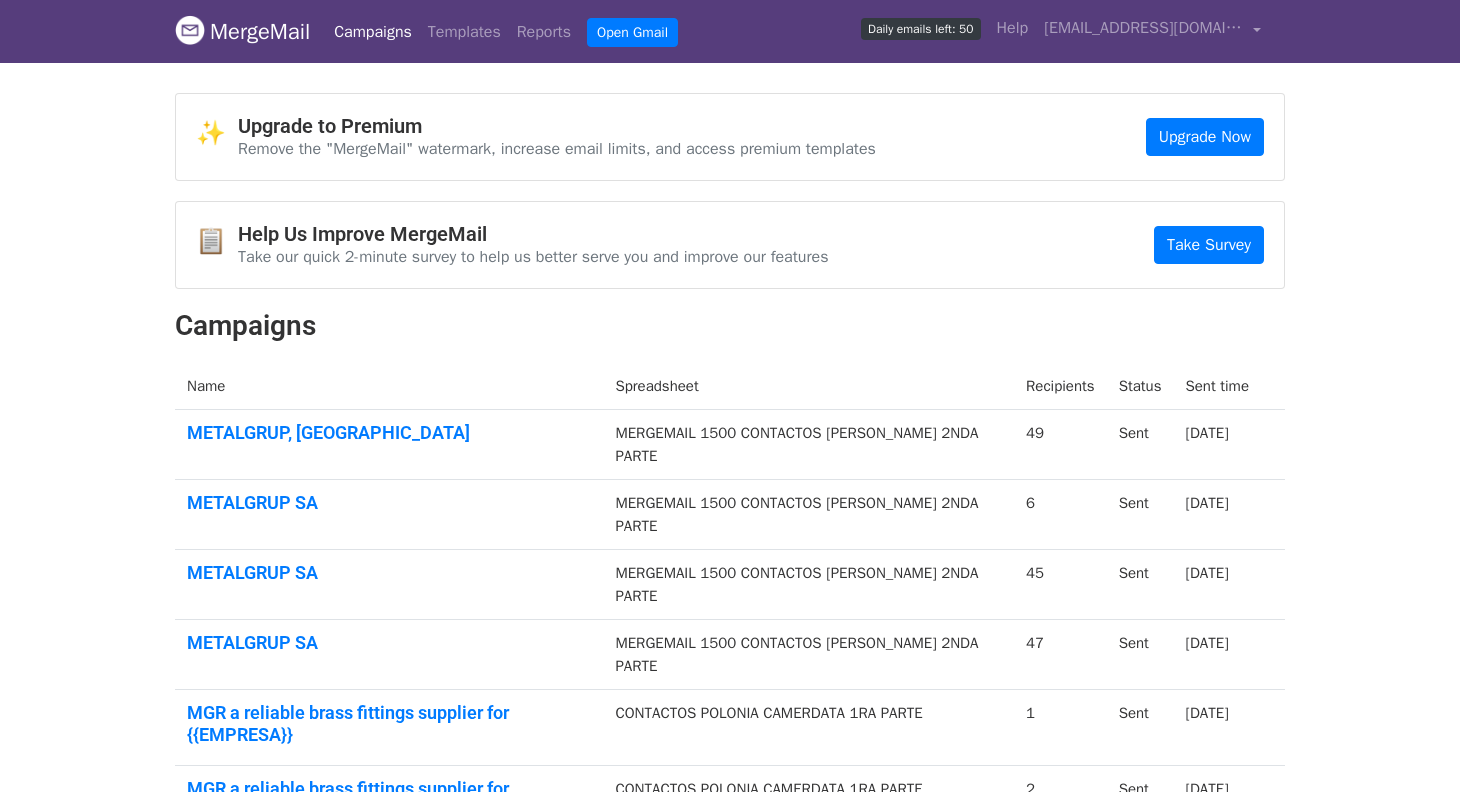 scroll, scrollTop: 0, scrollLeft: 0, axis: both 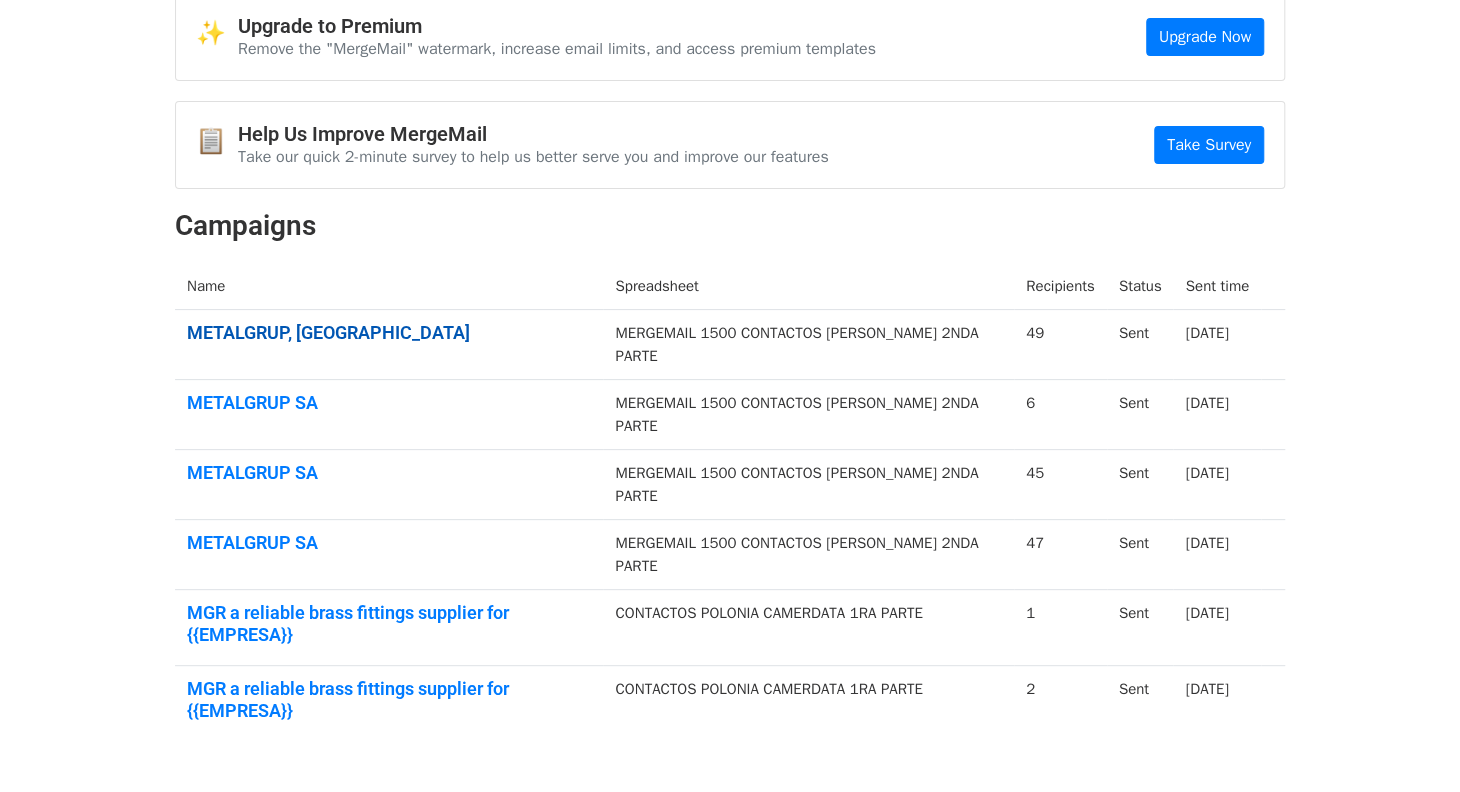 click on "METALGRUP, SA" at bounding box center (389, 333) 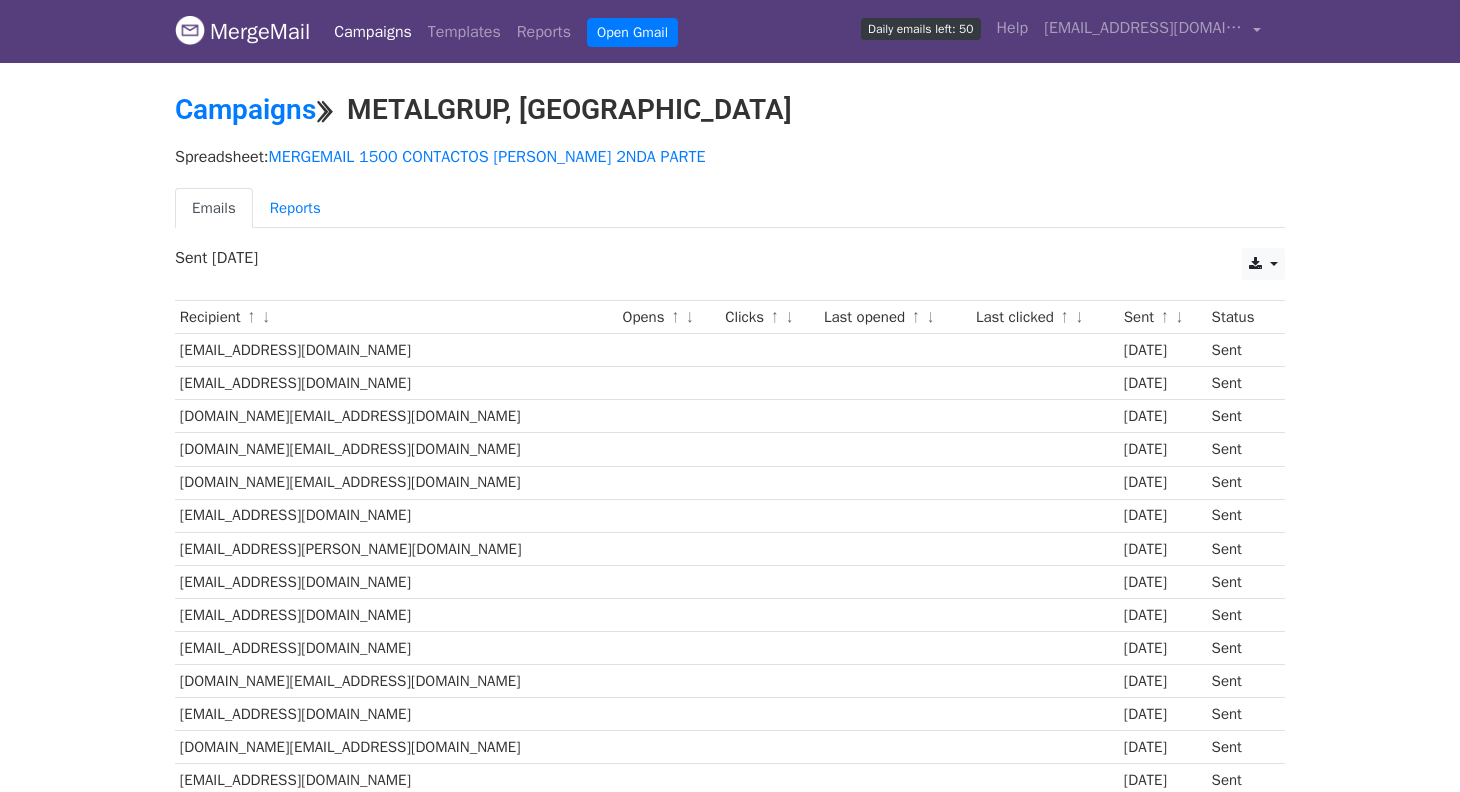 scroll, scrollTop: 0, scrollLeft: 0, axis: both 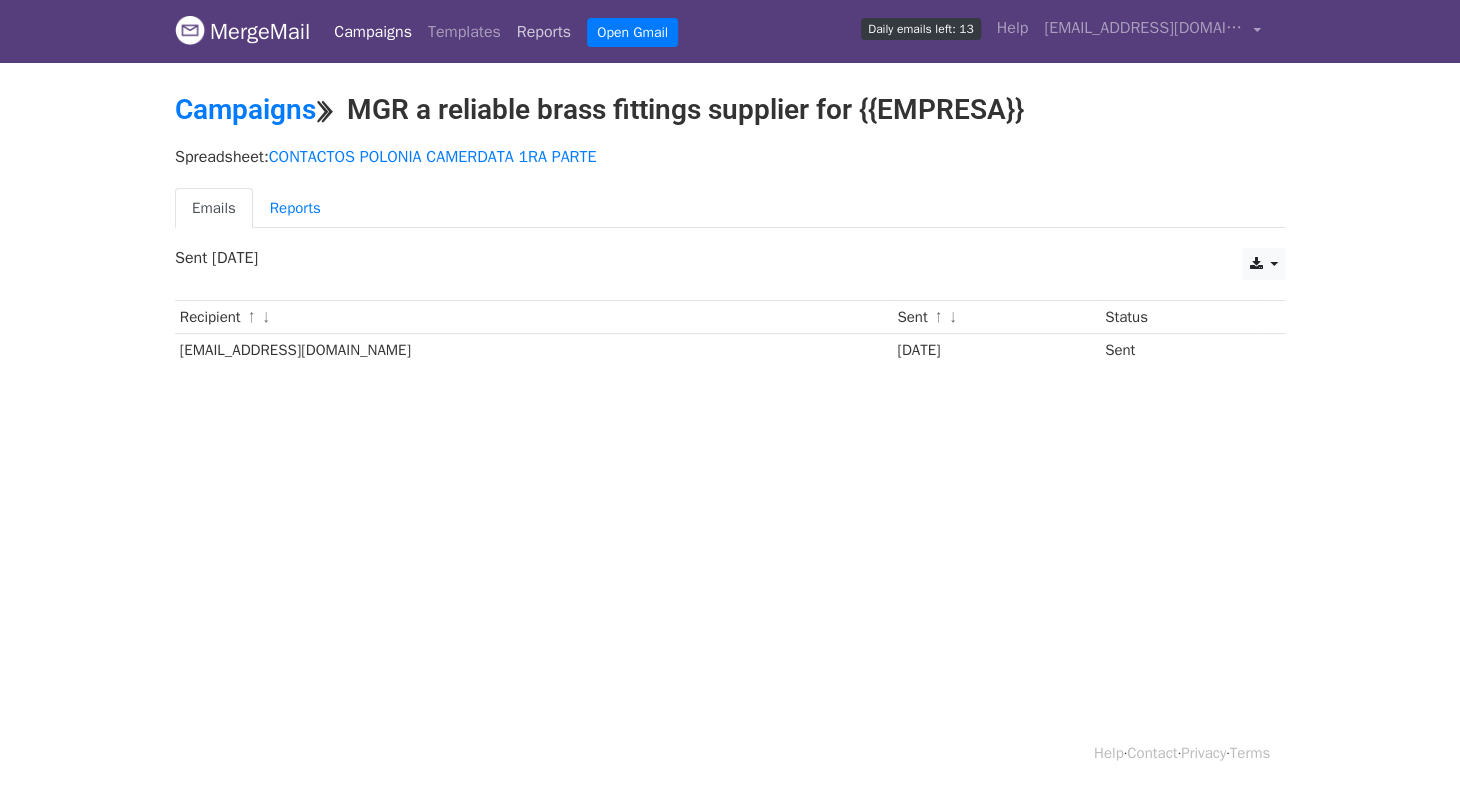 click on "Reports" at bounding box center [544, 32] 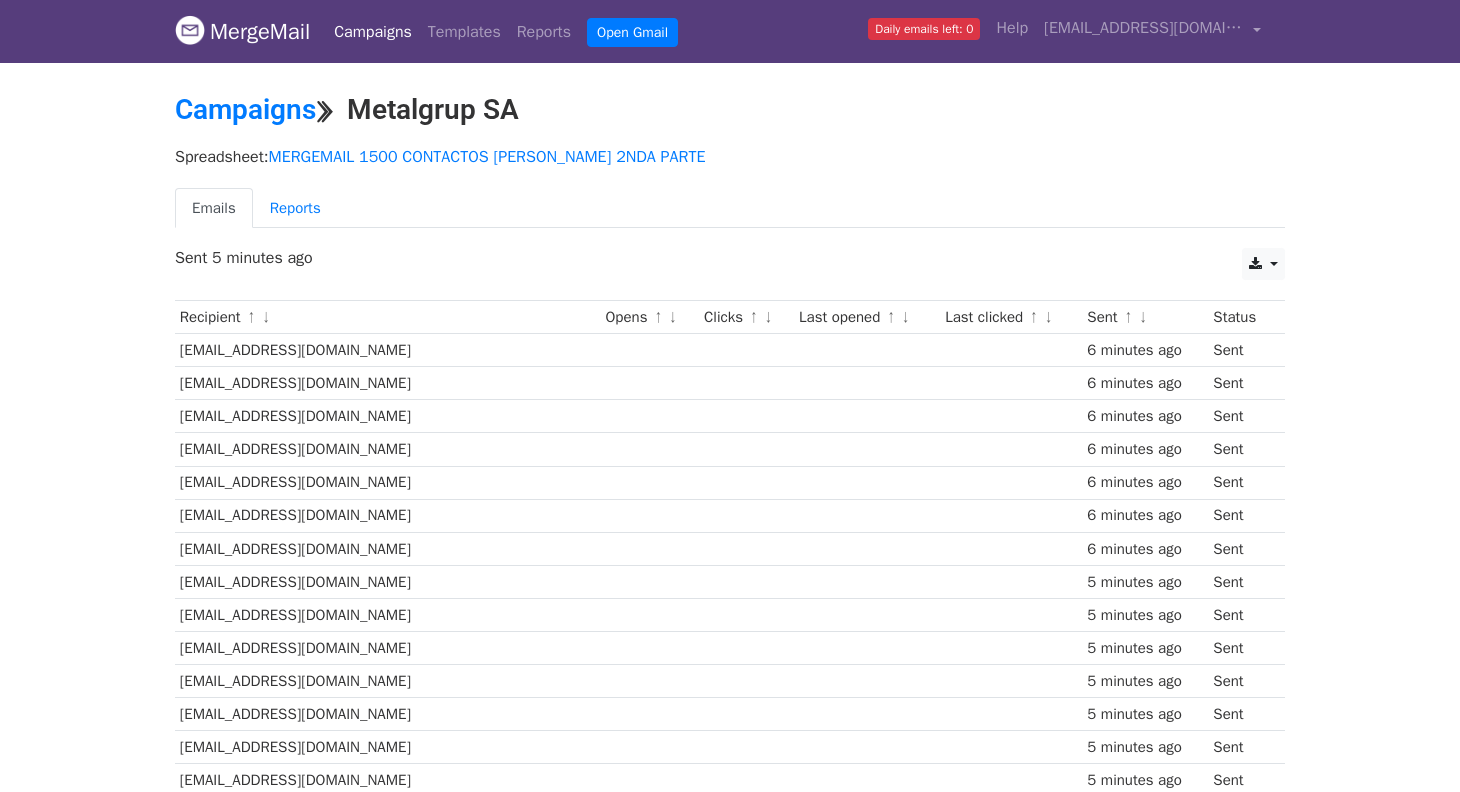 scroll, scrollTop: 0, scrollLeft: 0, axis: both 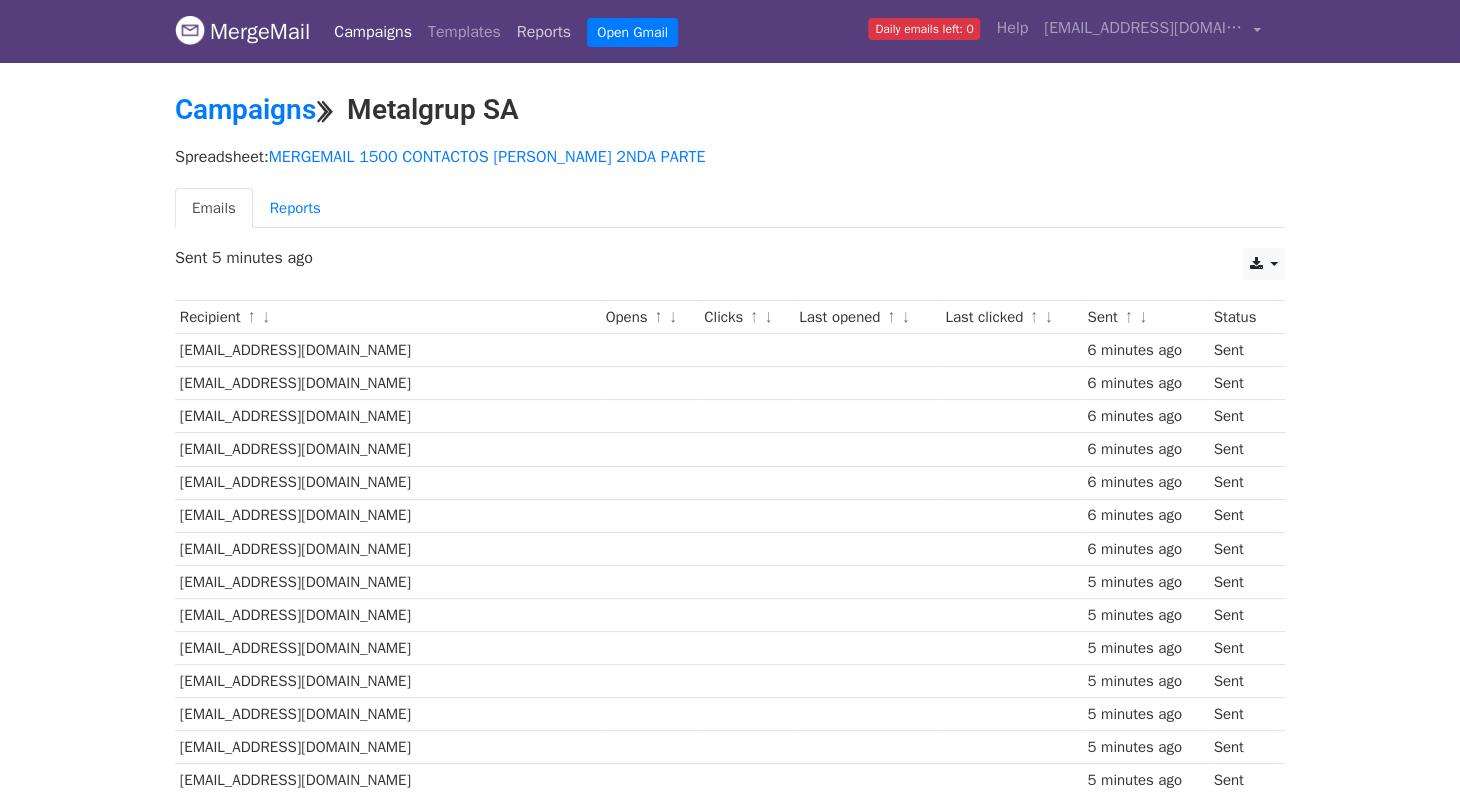 click on "Reports" at bounding box center [544, 32] 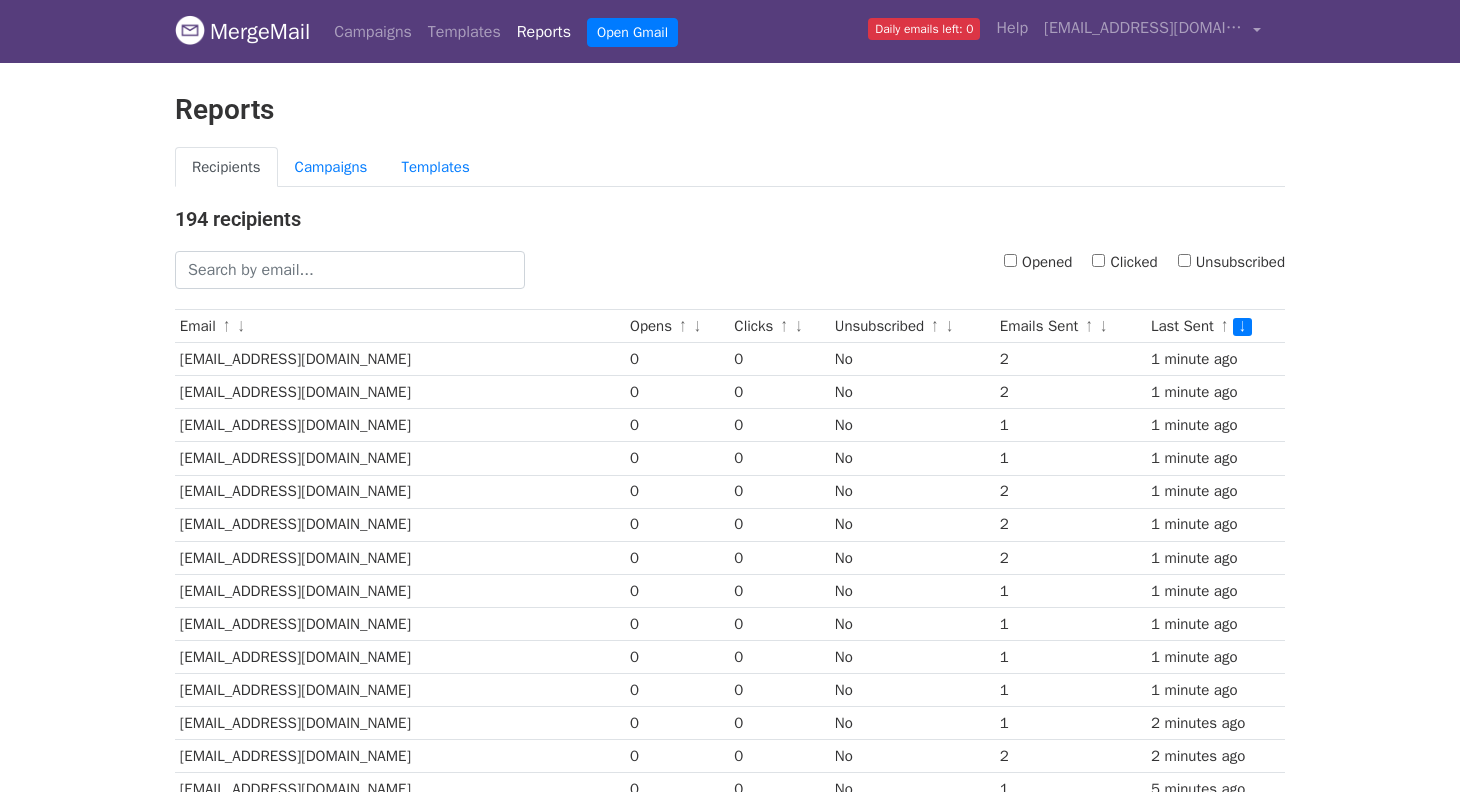 scroll, scrollTop: 0, scrollLeft: 0, axis: both 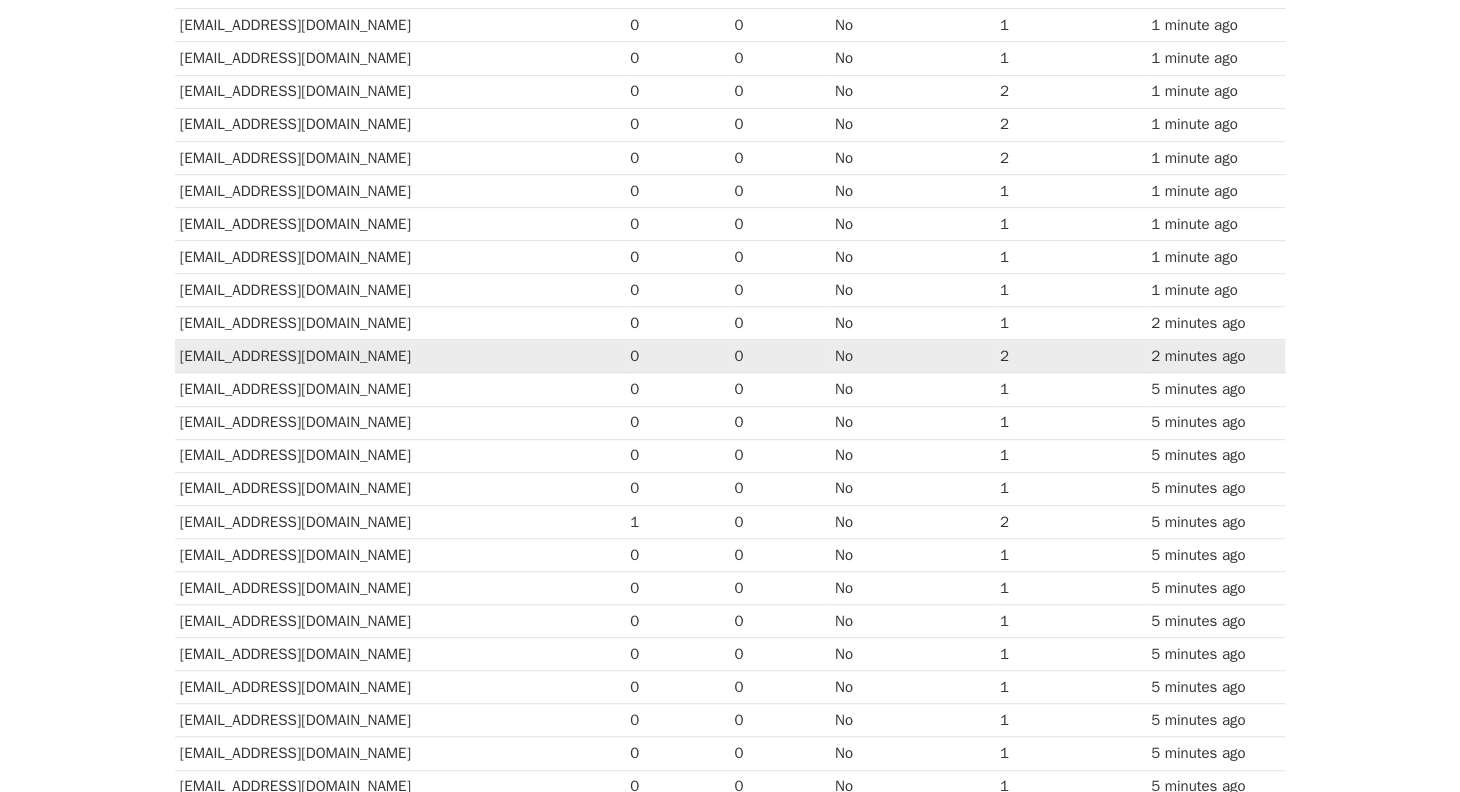click on "[EMAIL_ADDRESS][DOMAIN_NAME]" at bounding box center [400, 356] 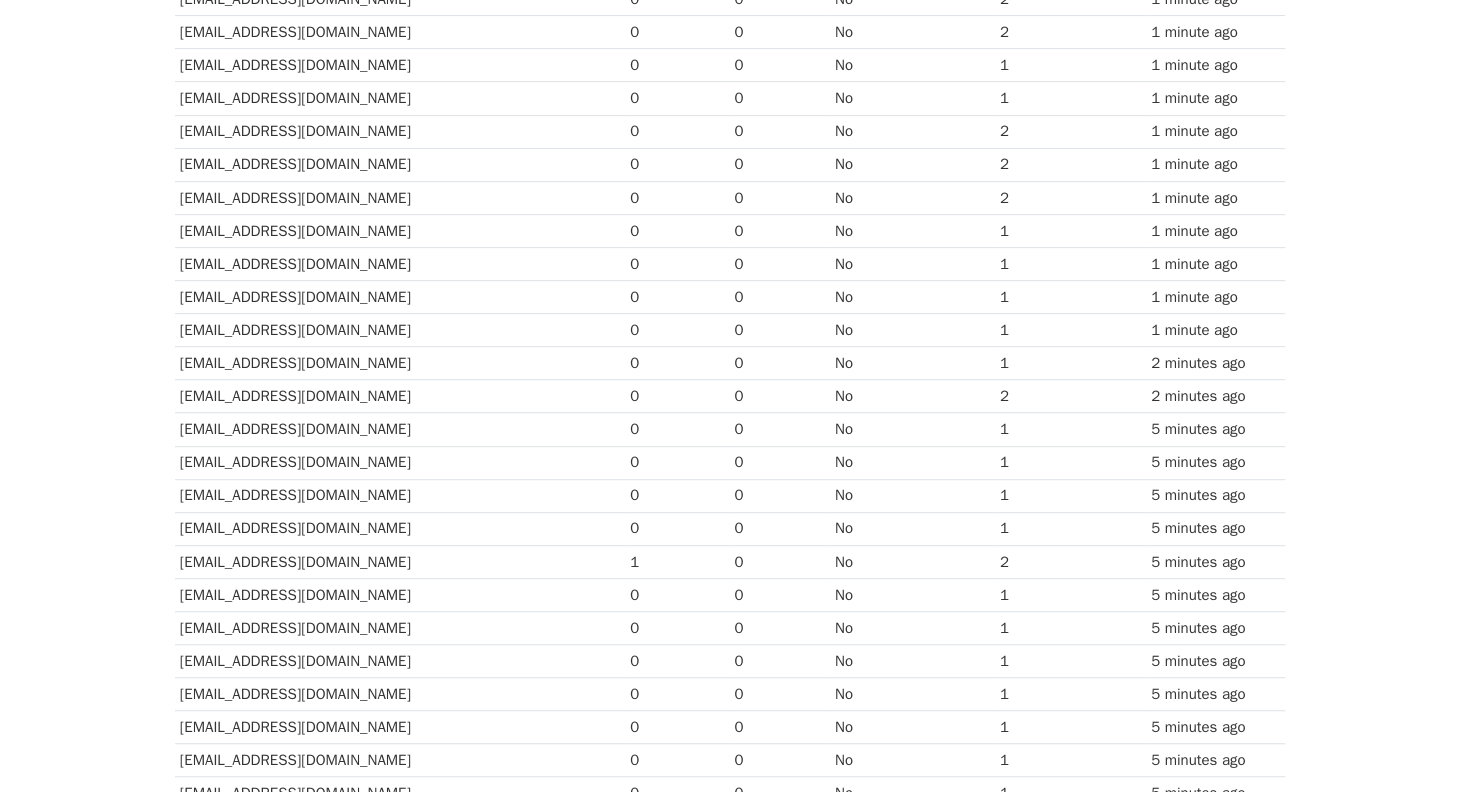 scroll, scrollTop: 0, scrollLeft: 0, axis: both 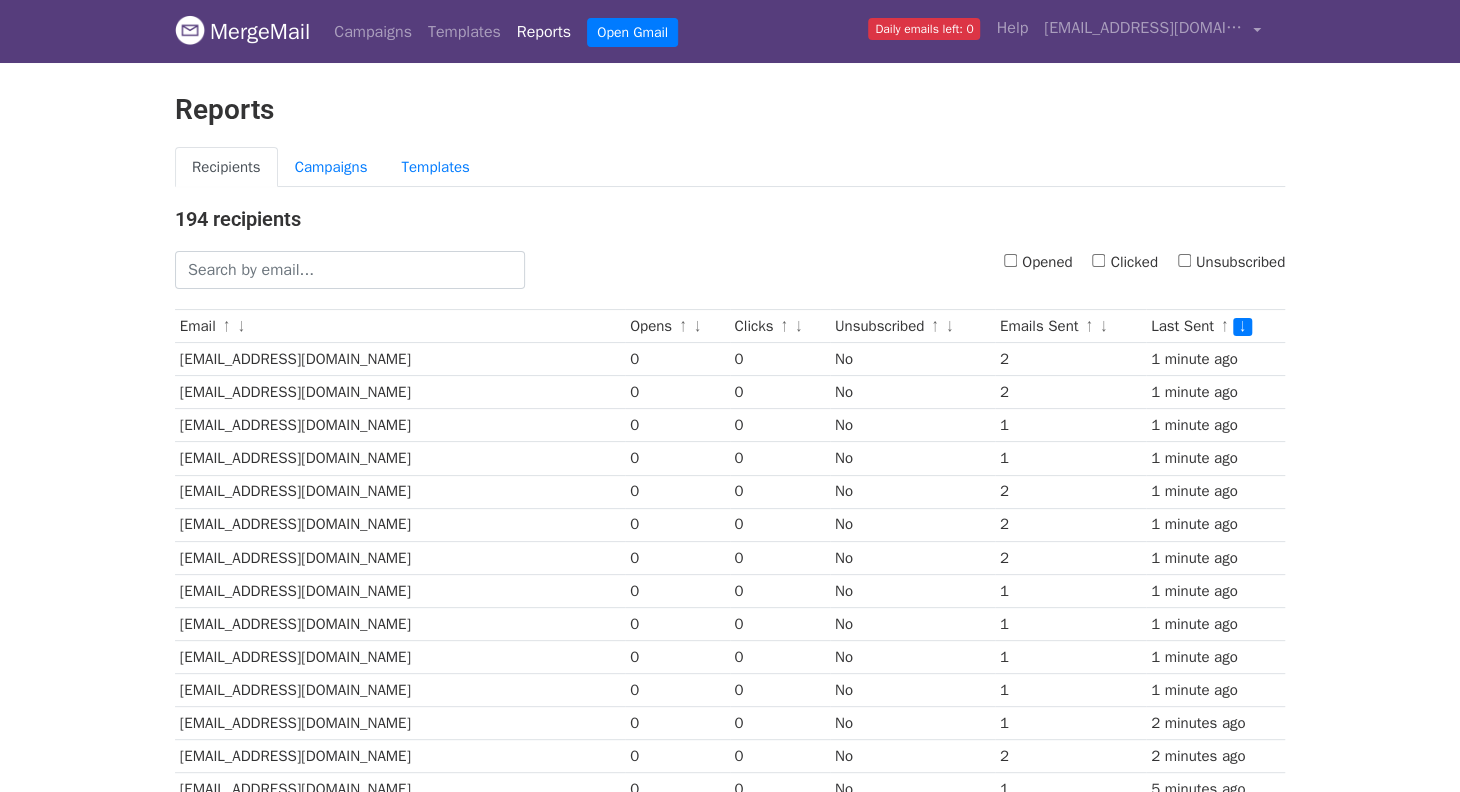 click on "Opened" at bounding box center (1038, 262) 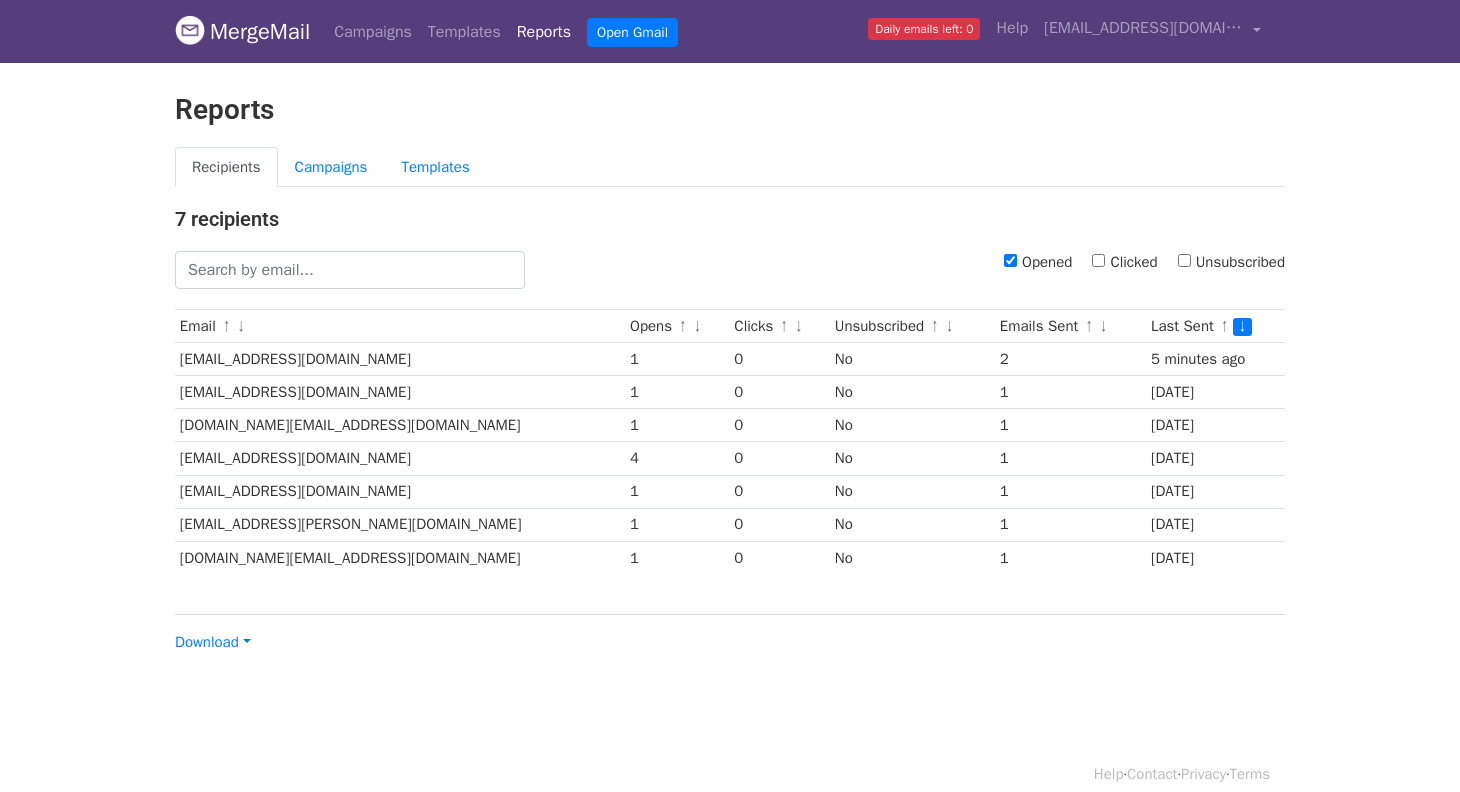 scroll, scrollTop: 0, scrollLeft: 0, axis: both 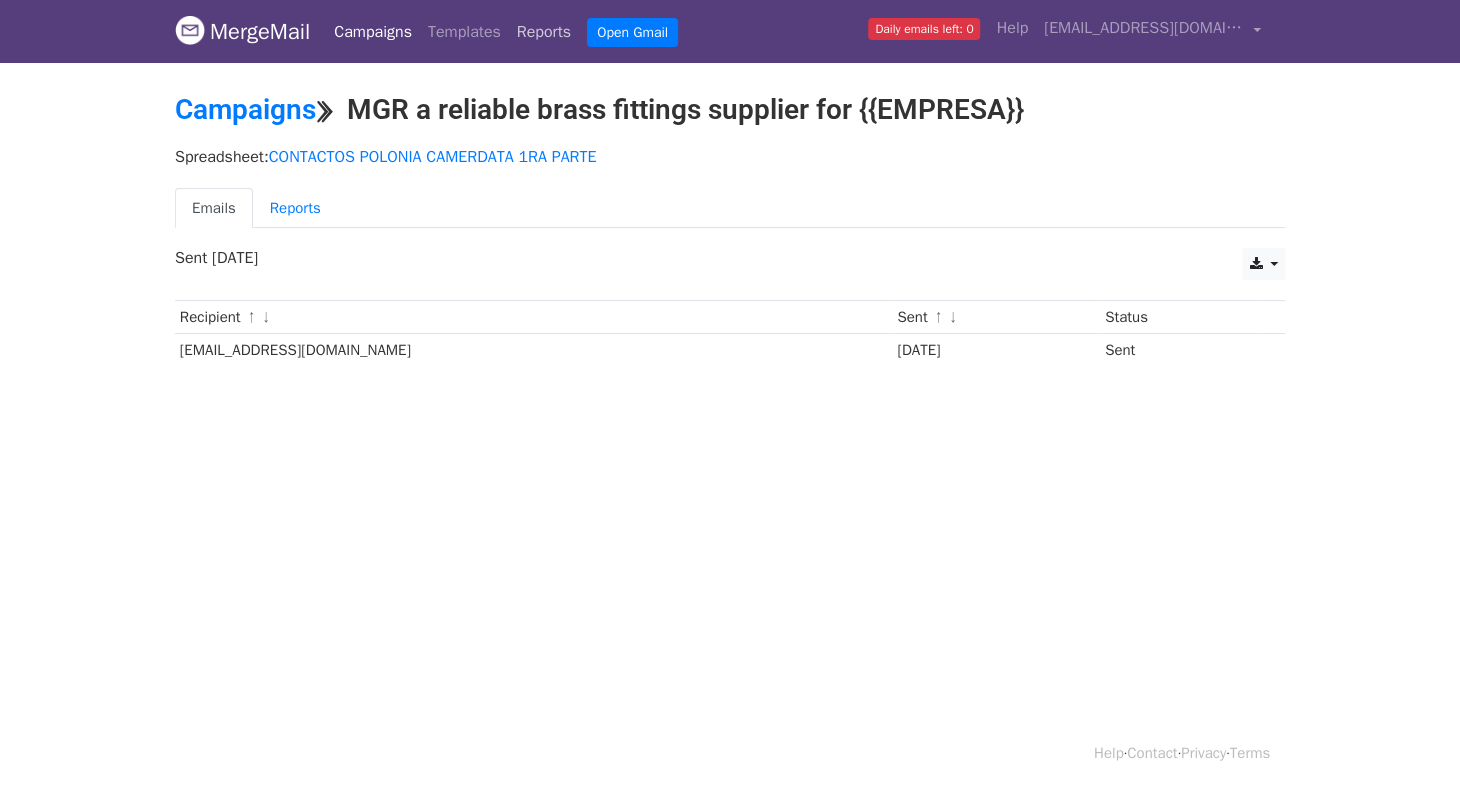 click on "Reports" at bounding box center [544, 32] 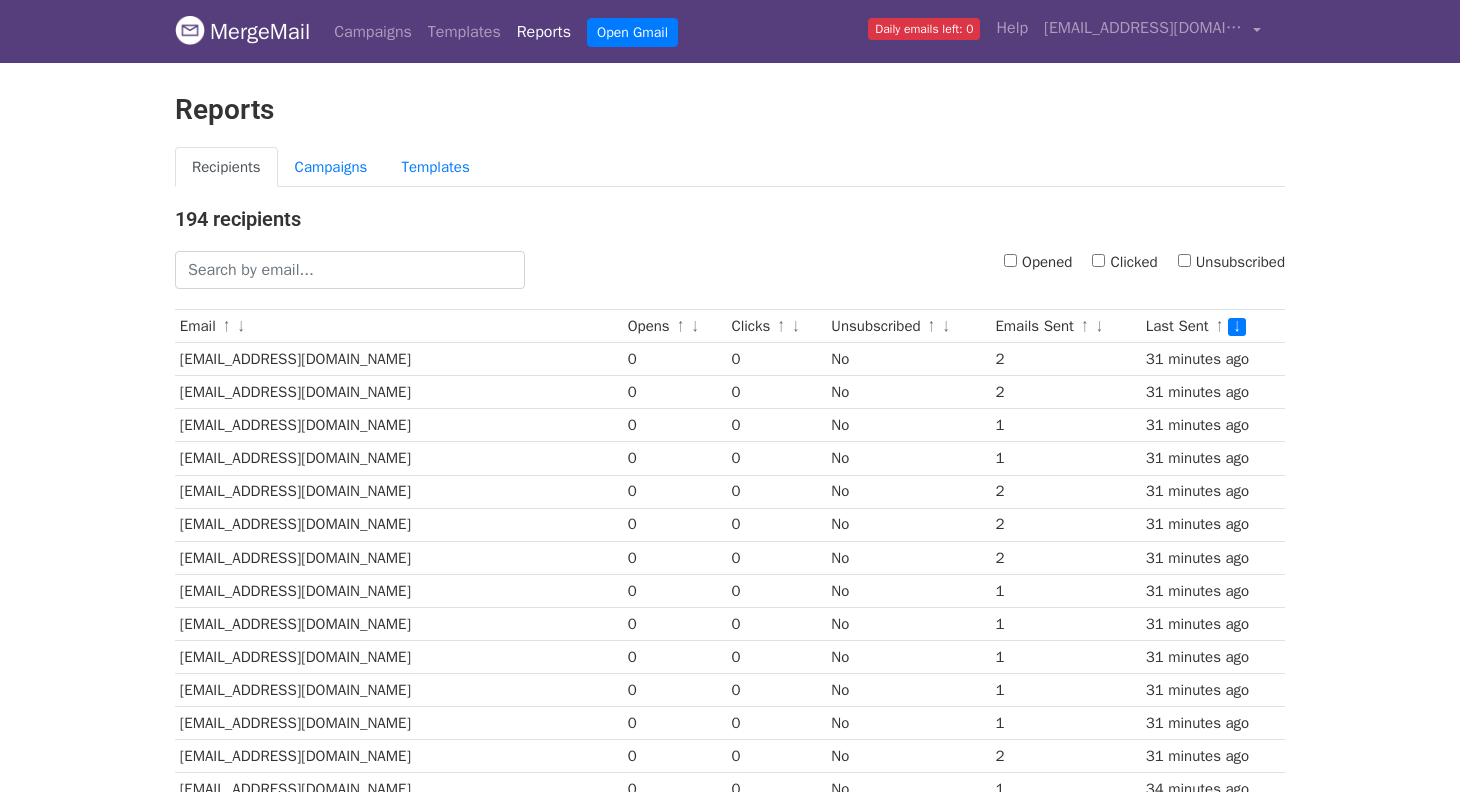scroll, scrollTop: 0, scrollLeft: 0, axis: both 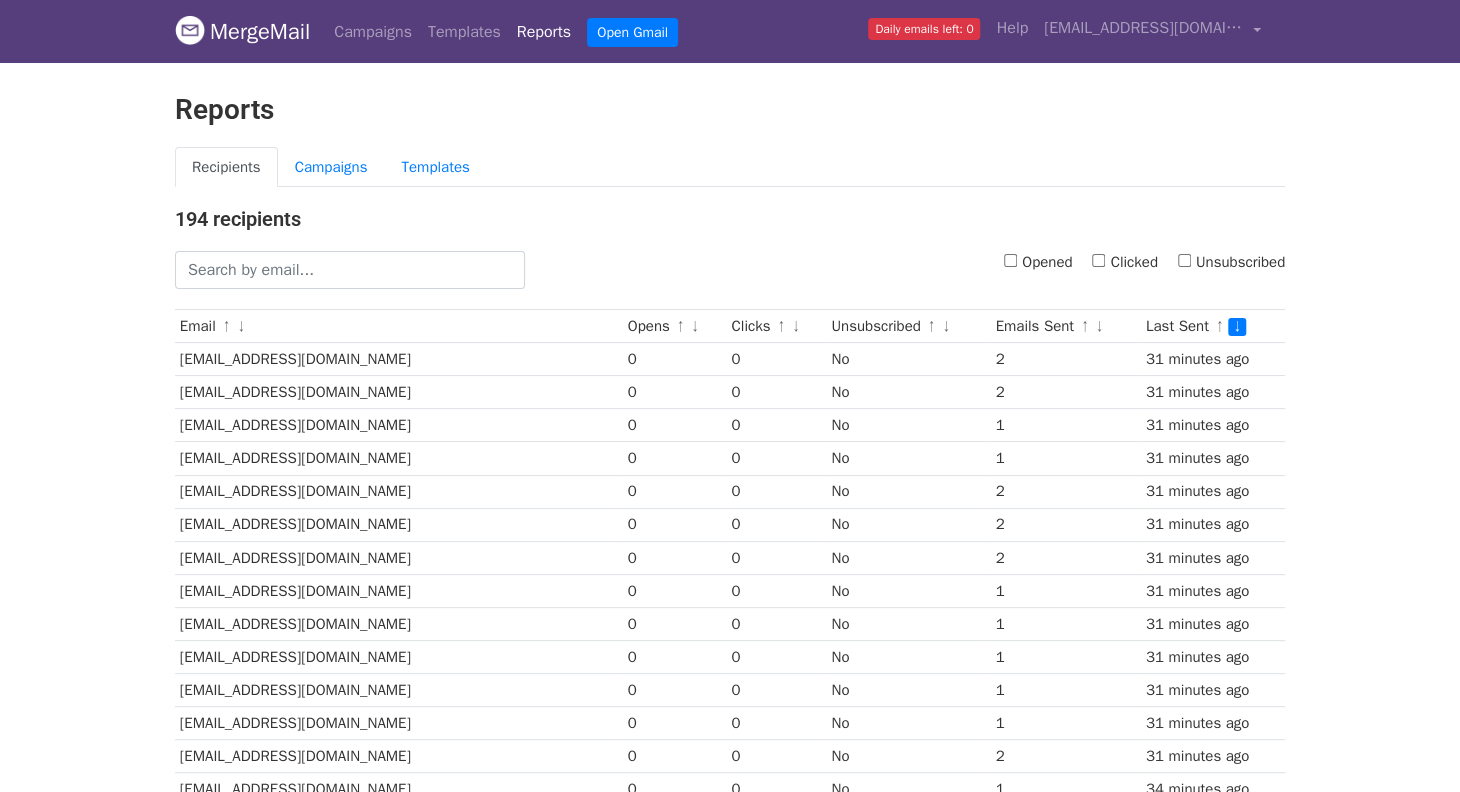 click on "Opened" at bounding box center (1010, 260) 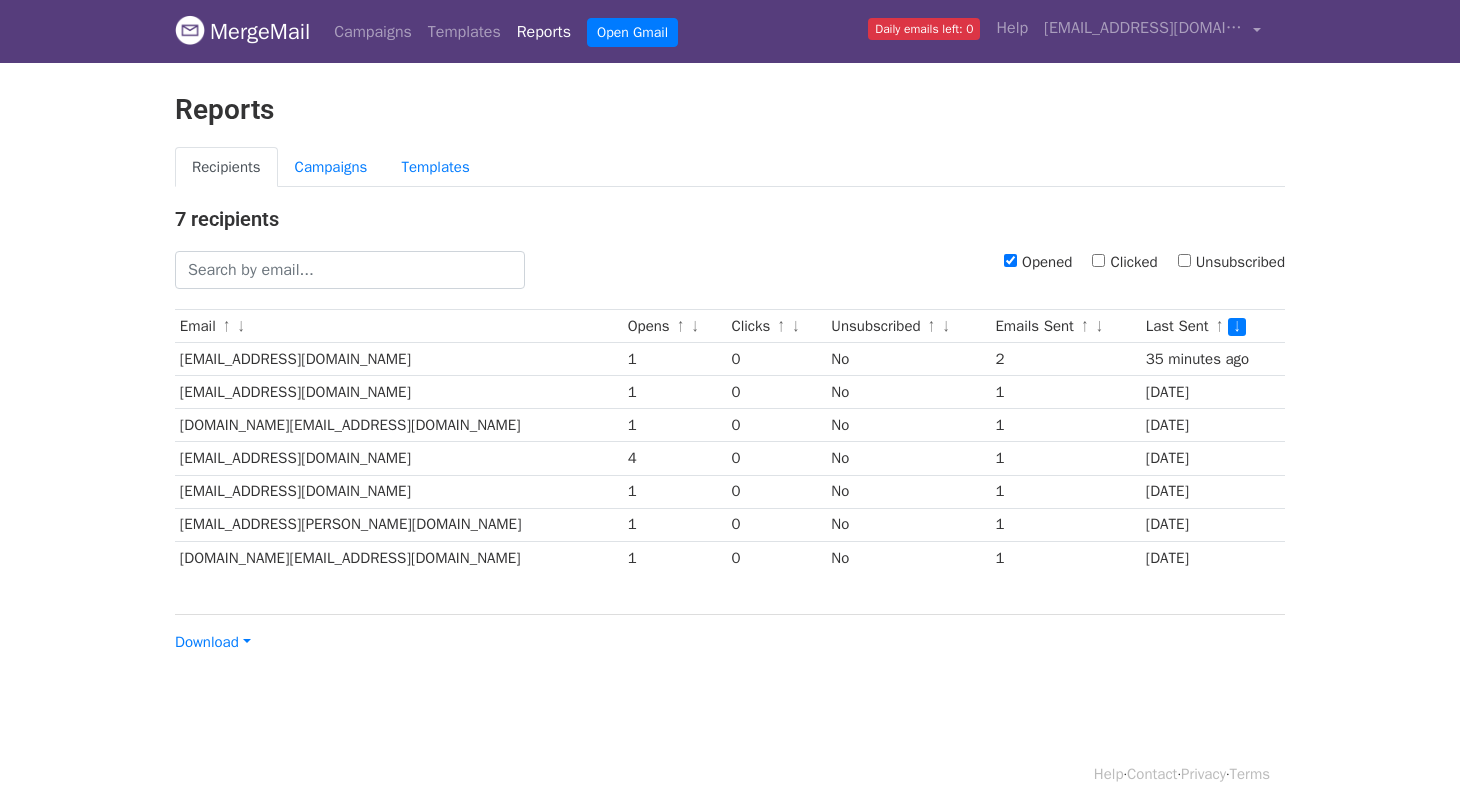 scroll, scrollTop: 0, scrollLeft: 0, axis: both 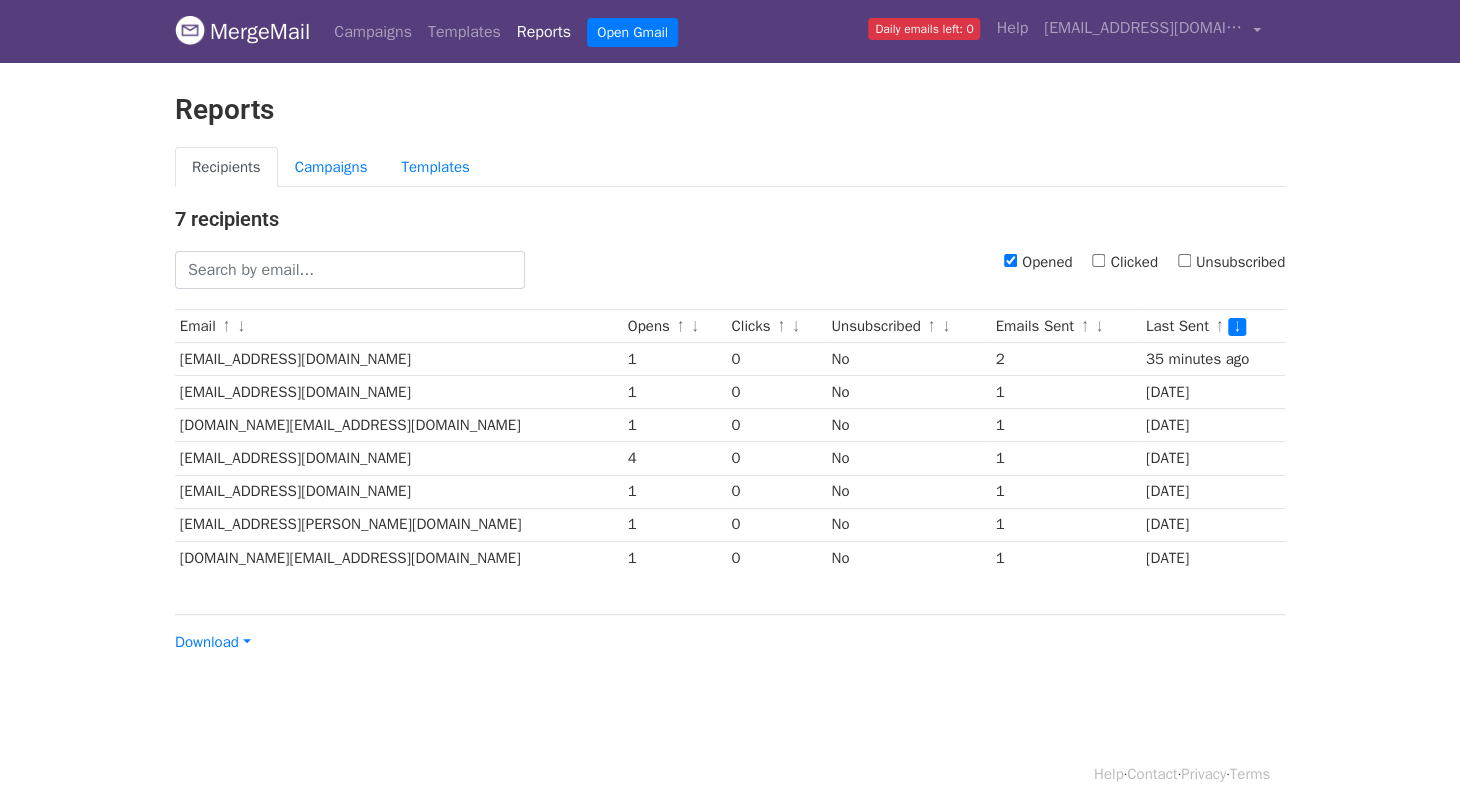 click on "MergeMail" at bounding box center (242, 32) 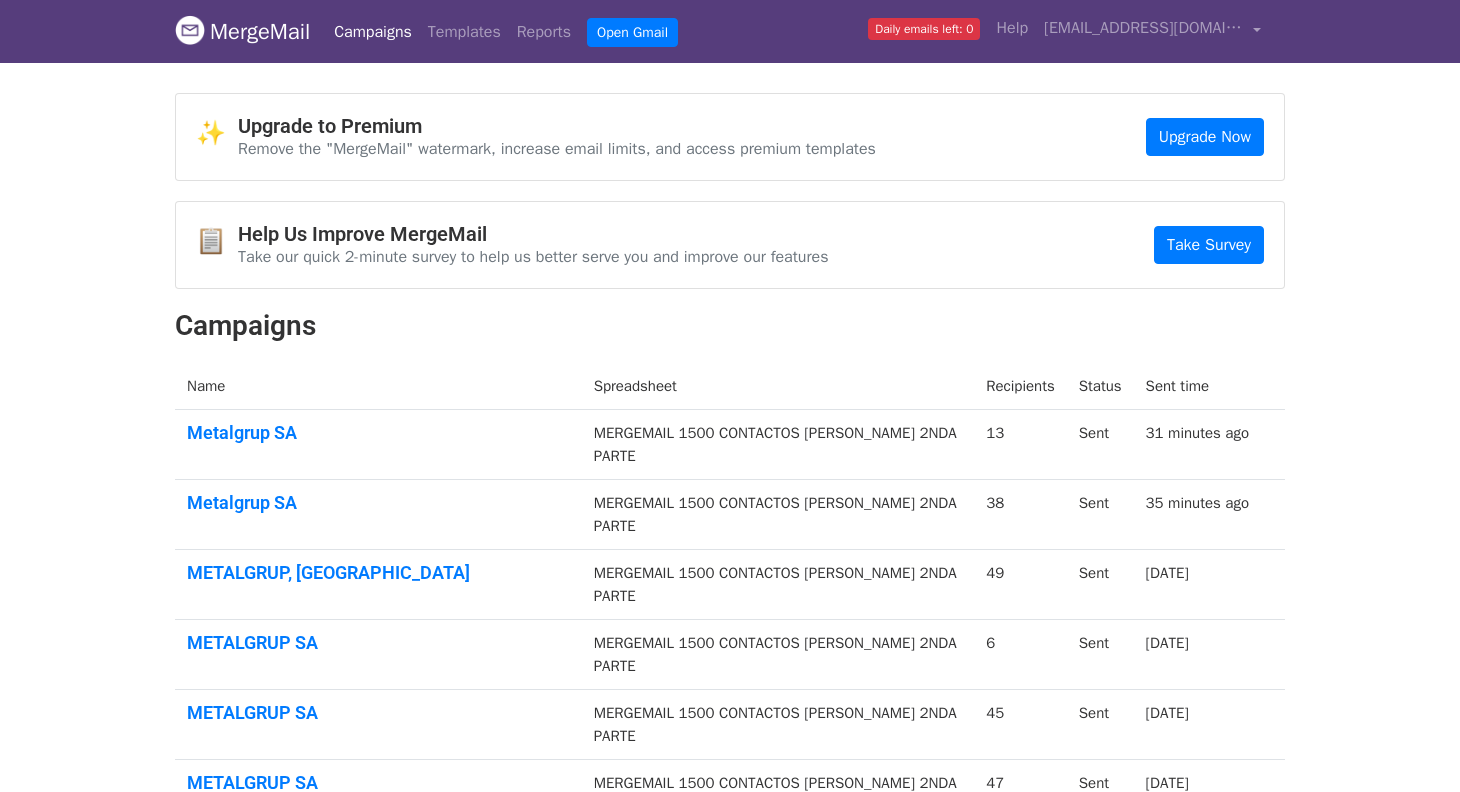 scroll, scrollTop: 0, scrollLeft: 0, axis: both 